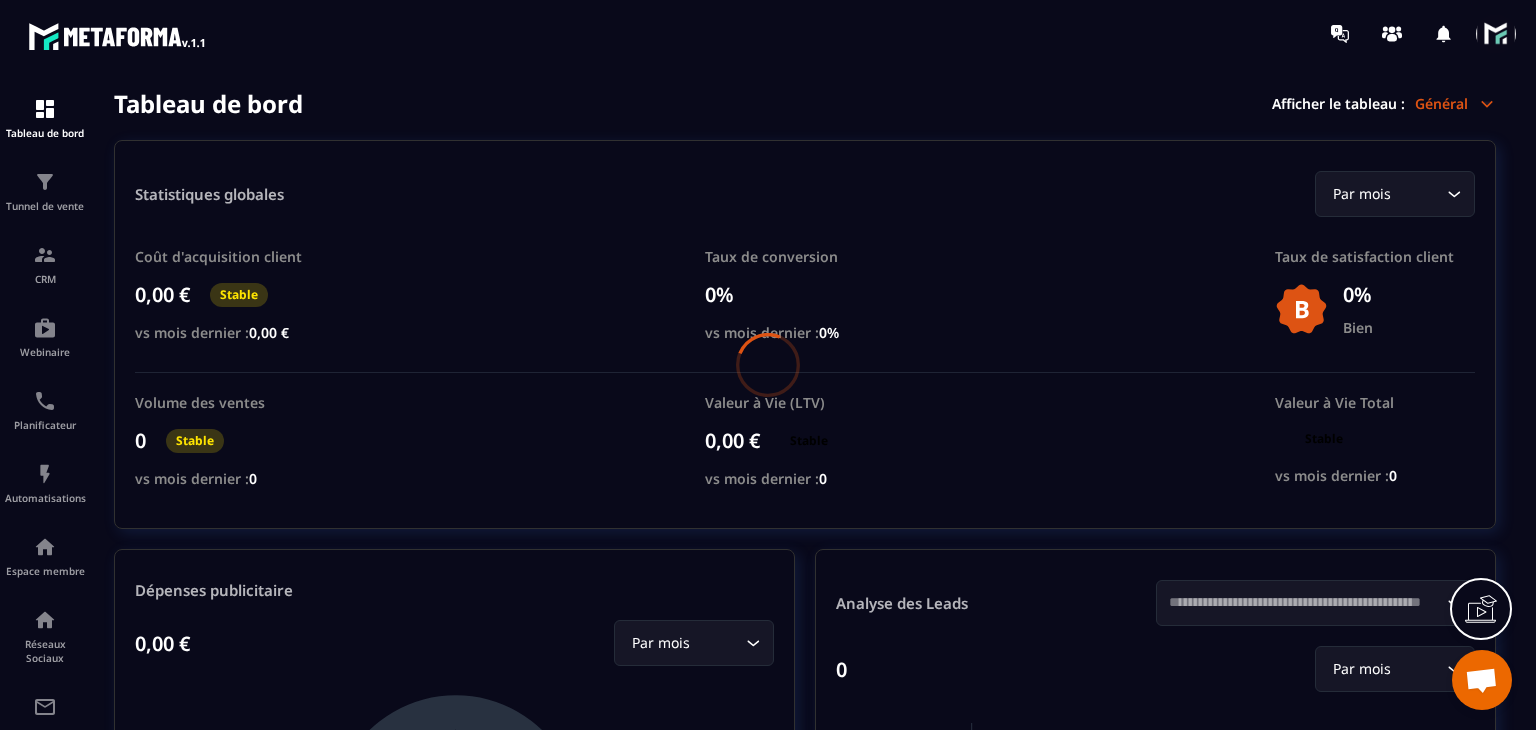 scroll, scrollTop: 0, scrollLeft: 0, axis: both 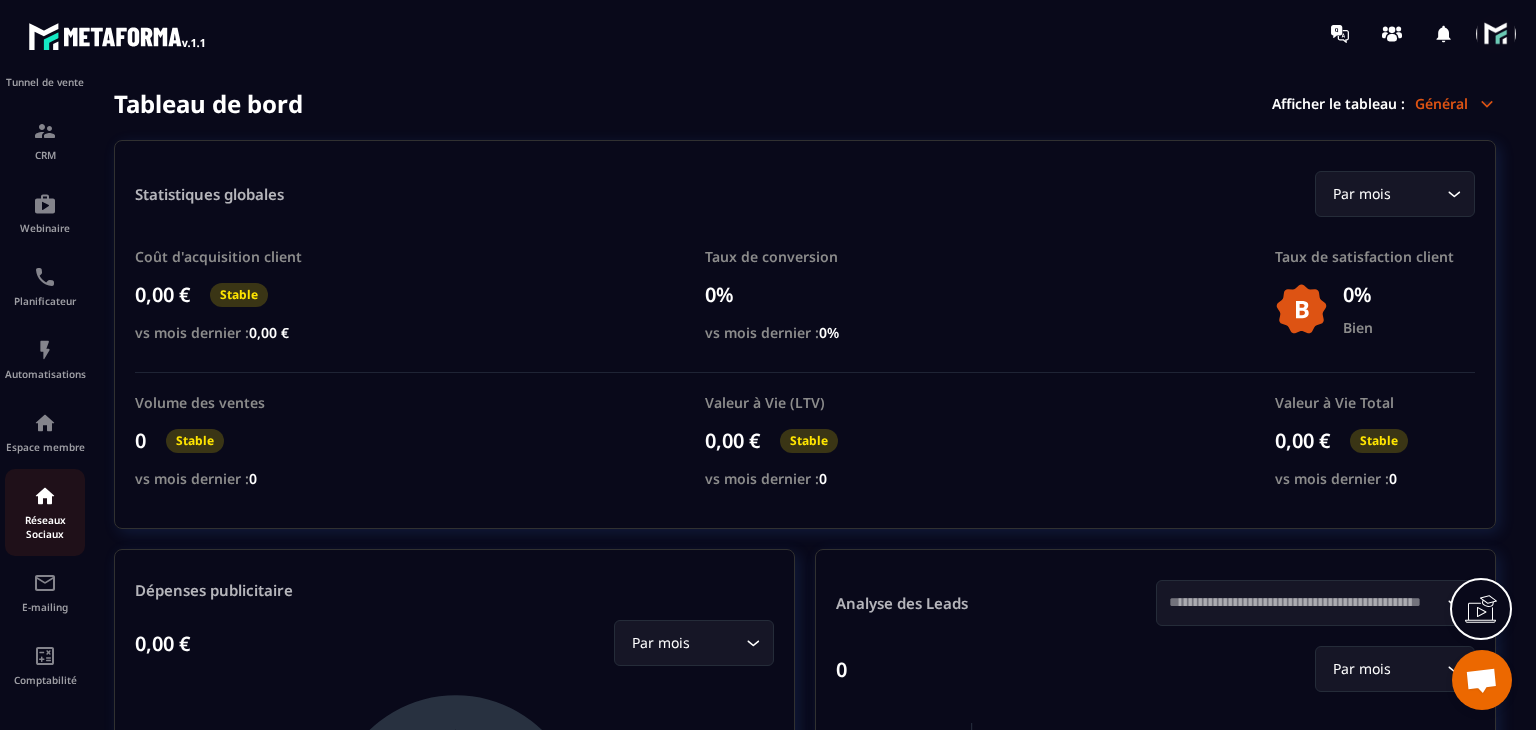 click on "Réseaux Sociaux" at bounding box center [45, 527] 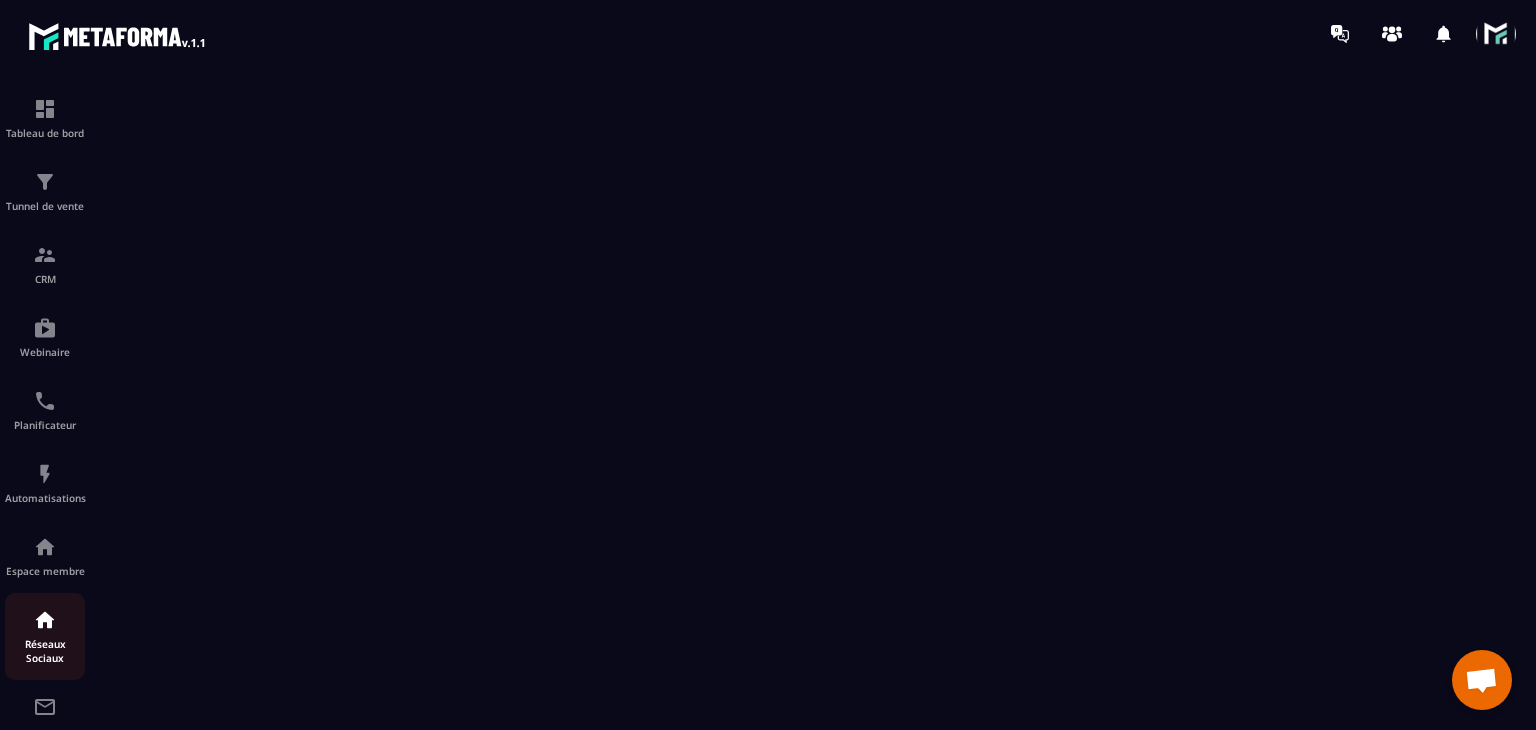 click on "Réseaux Sociaux" at bounding box center (45, 636) 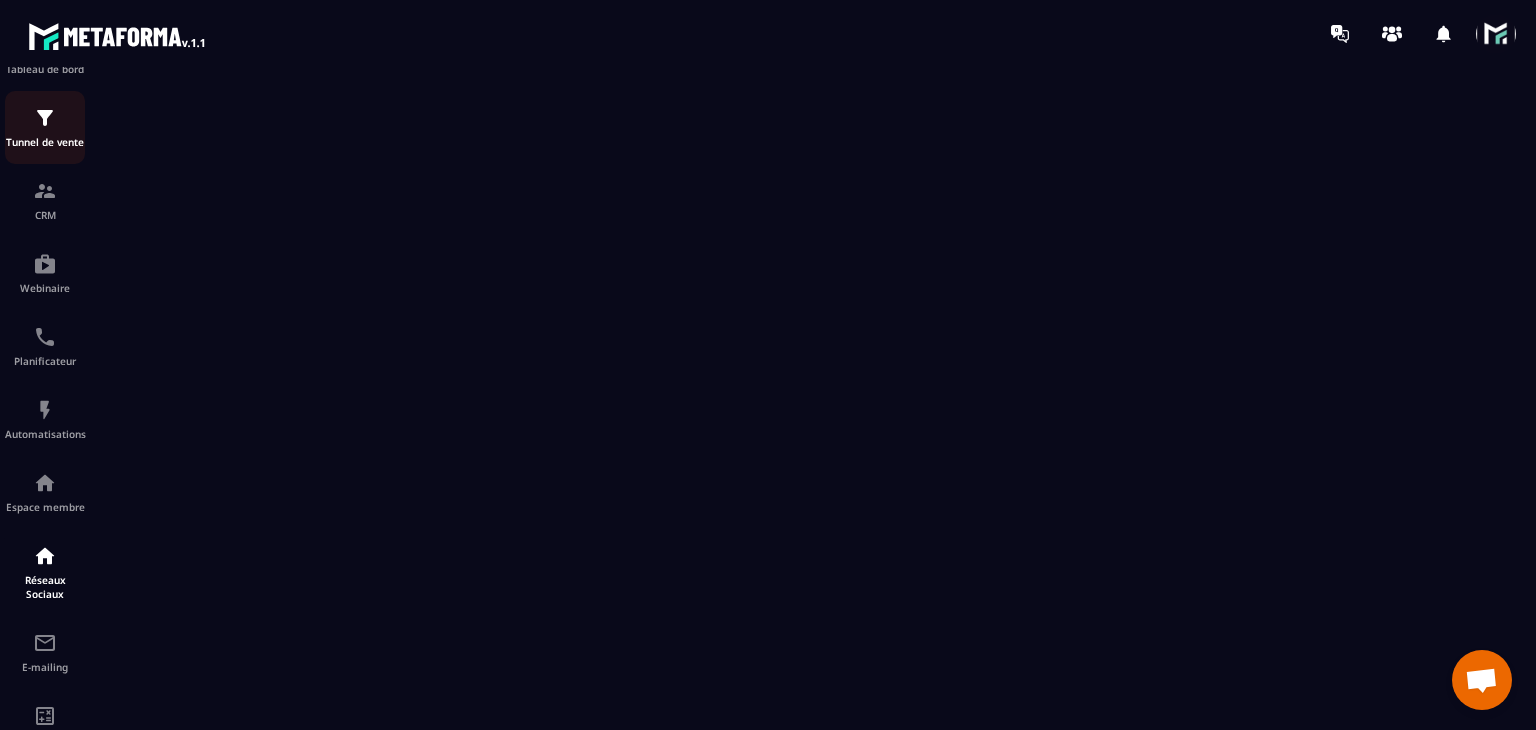 scroll, scrollTop: 100, scrollLeft: 0, axis: vertical 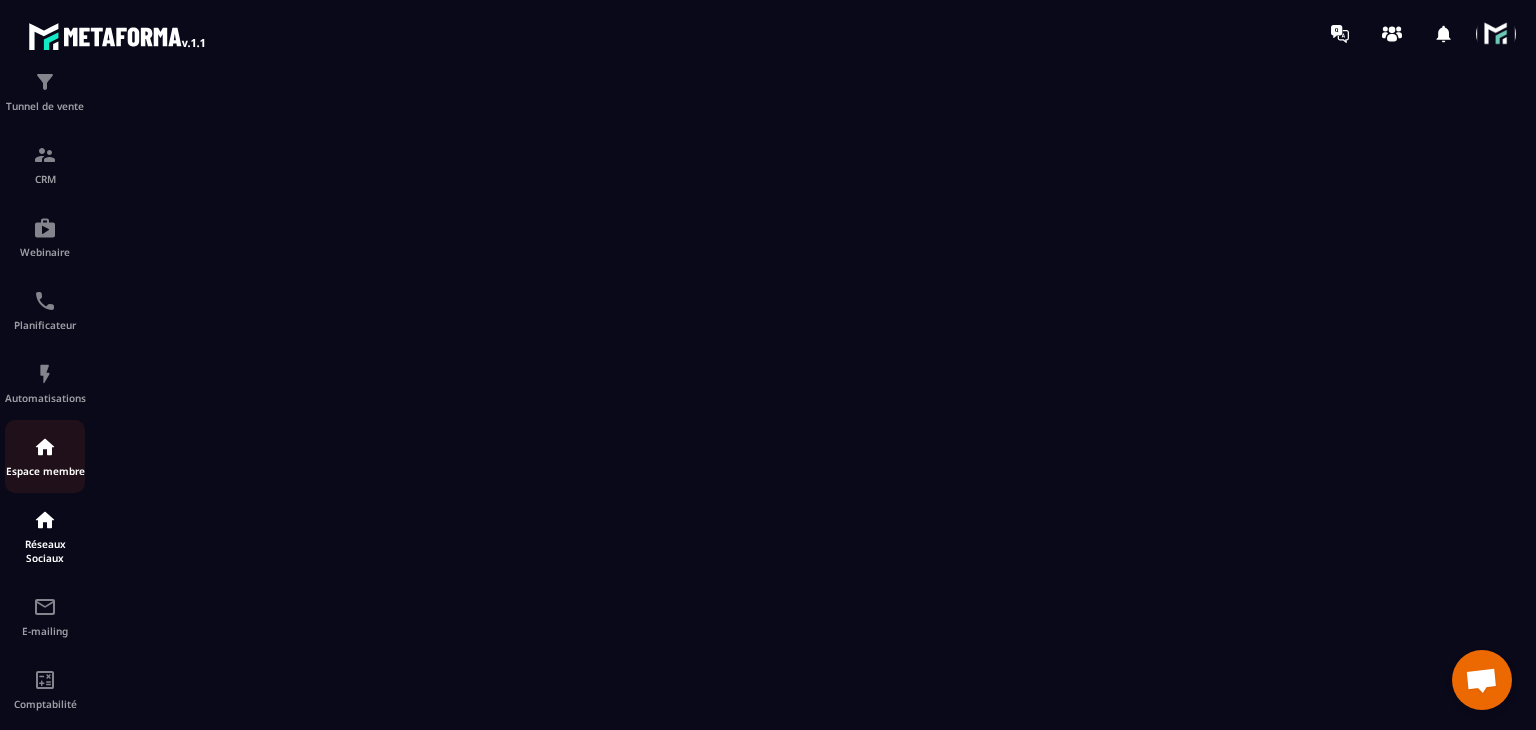 click at bounding box center (45, 447) 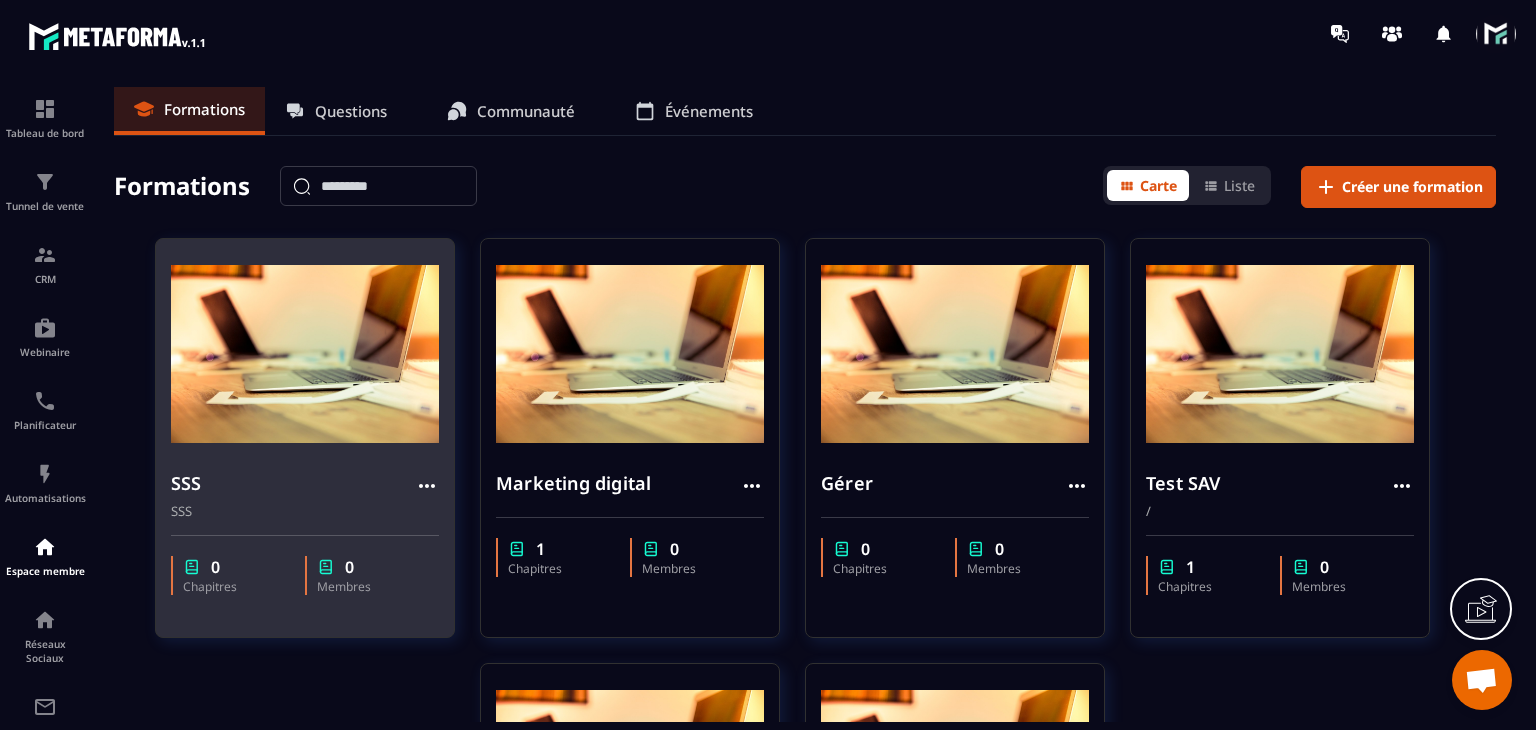 click on "SSS" at bounding box center [305, 485] 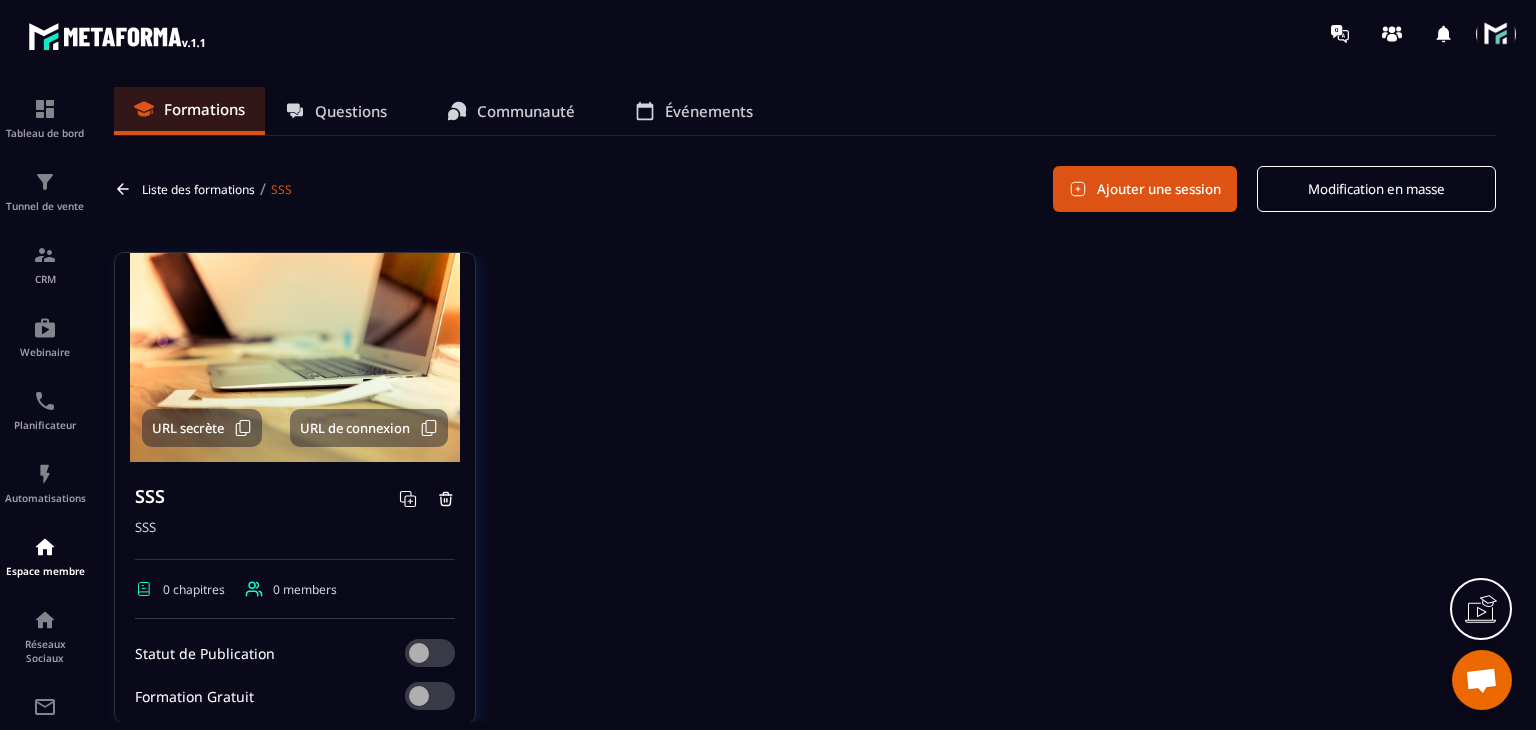 scroll, scrollTop: 100, scrollLeft: 0, axis: vertical 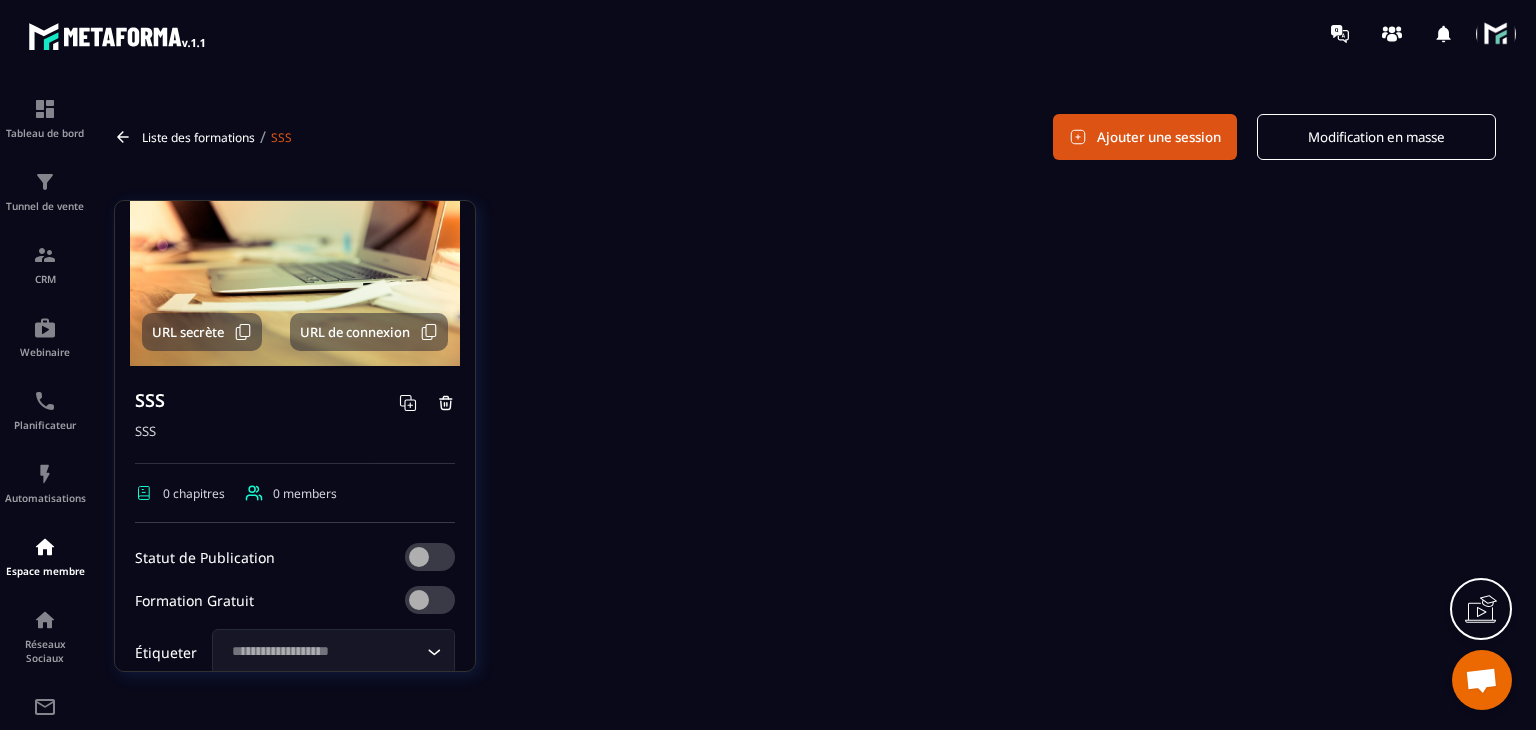 click on "Ajouter une session" at bounding box center [1145, 137] 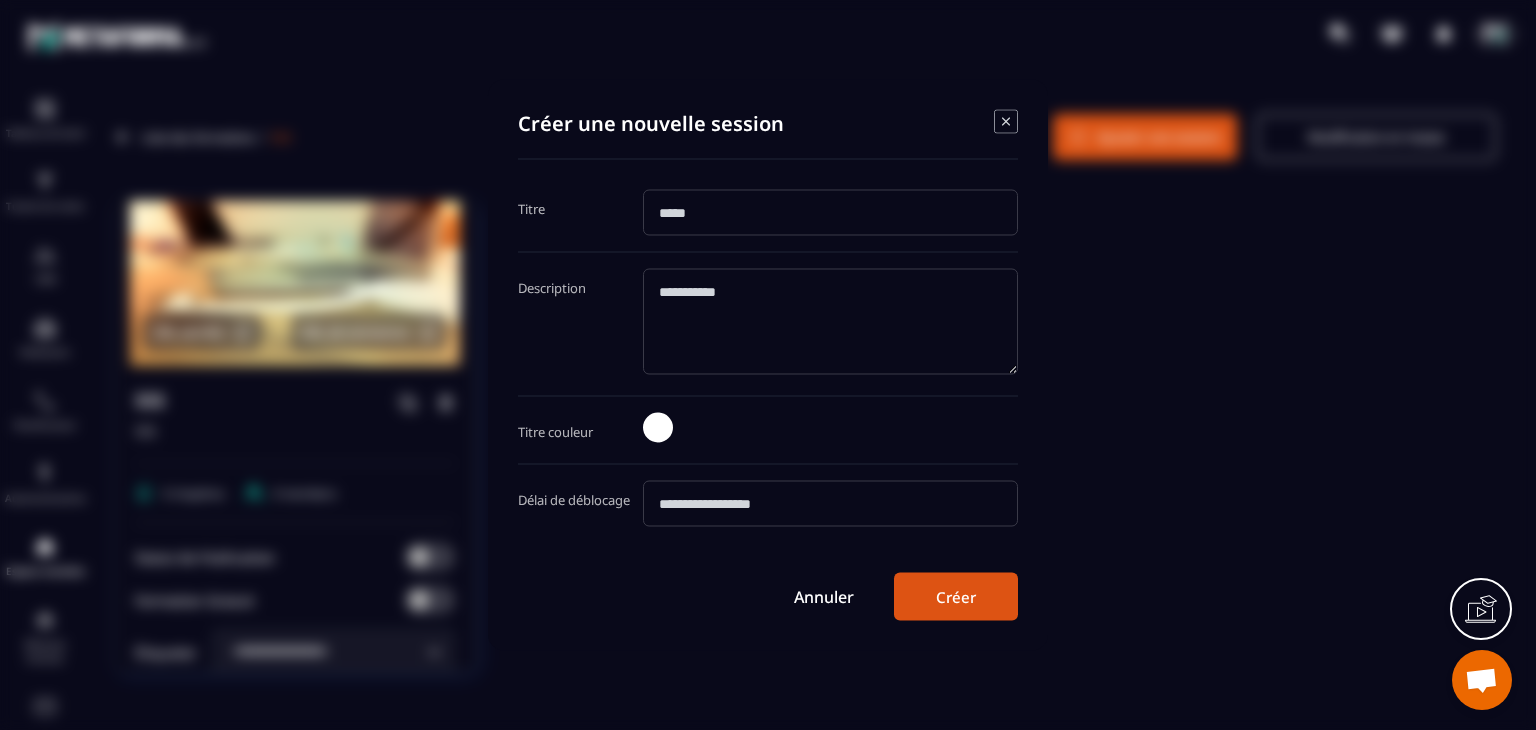 click at bounding box center (830, 213) 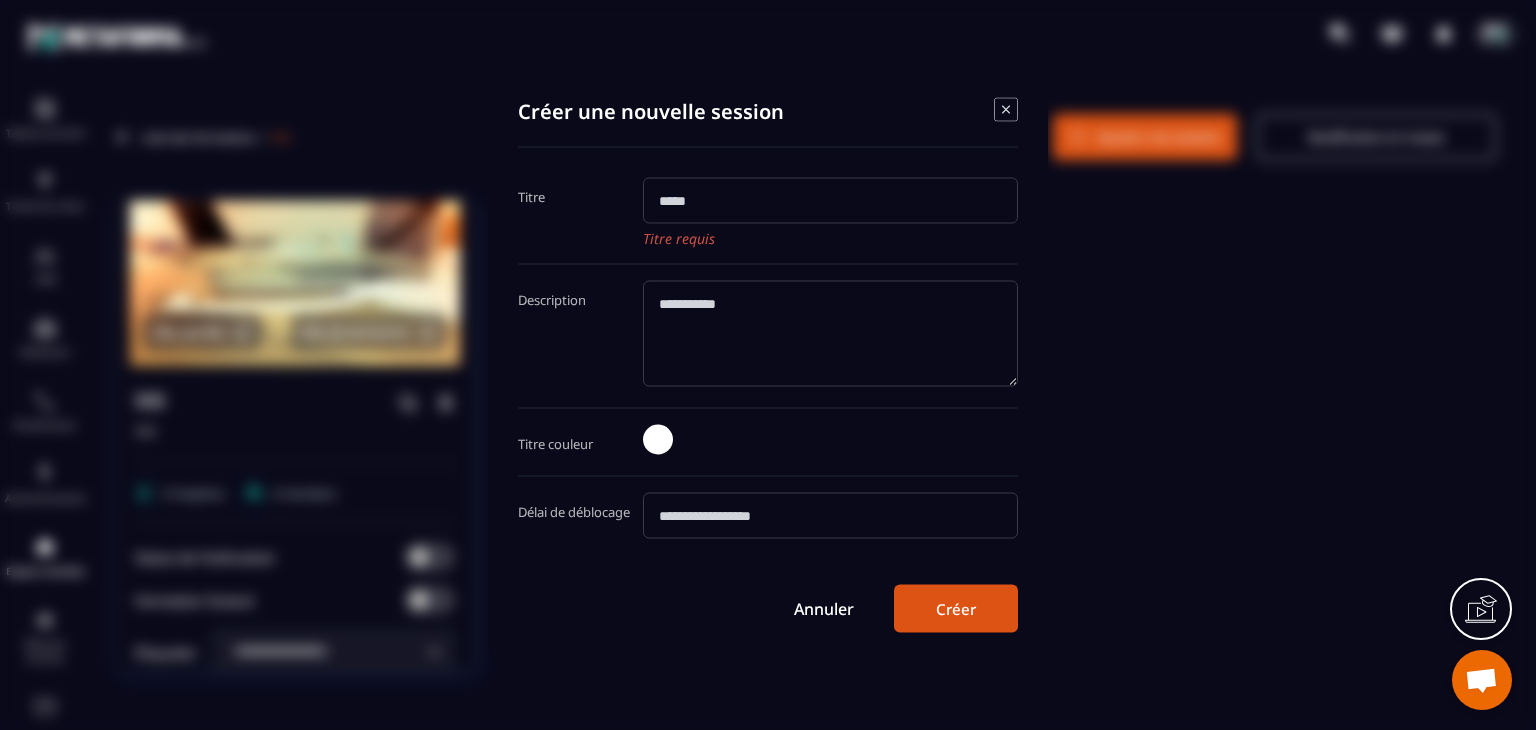 click 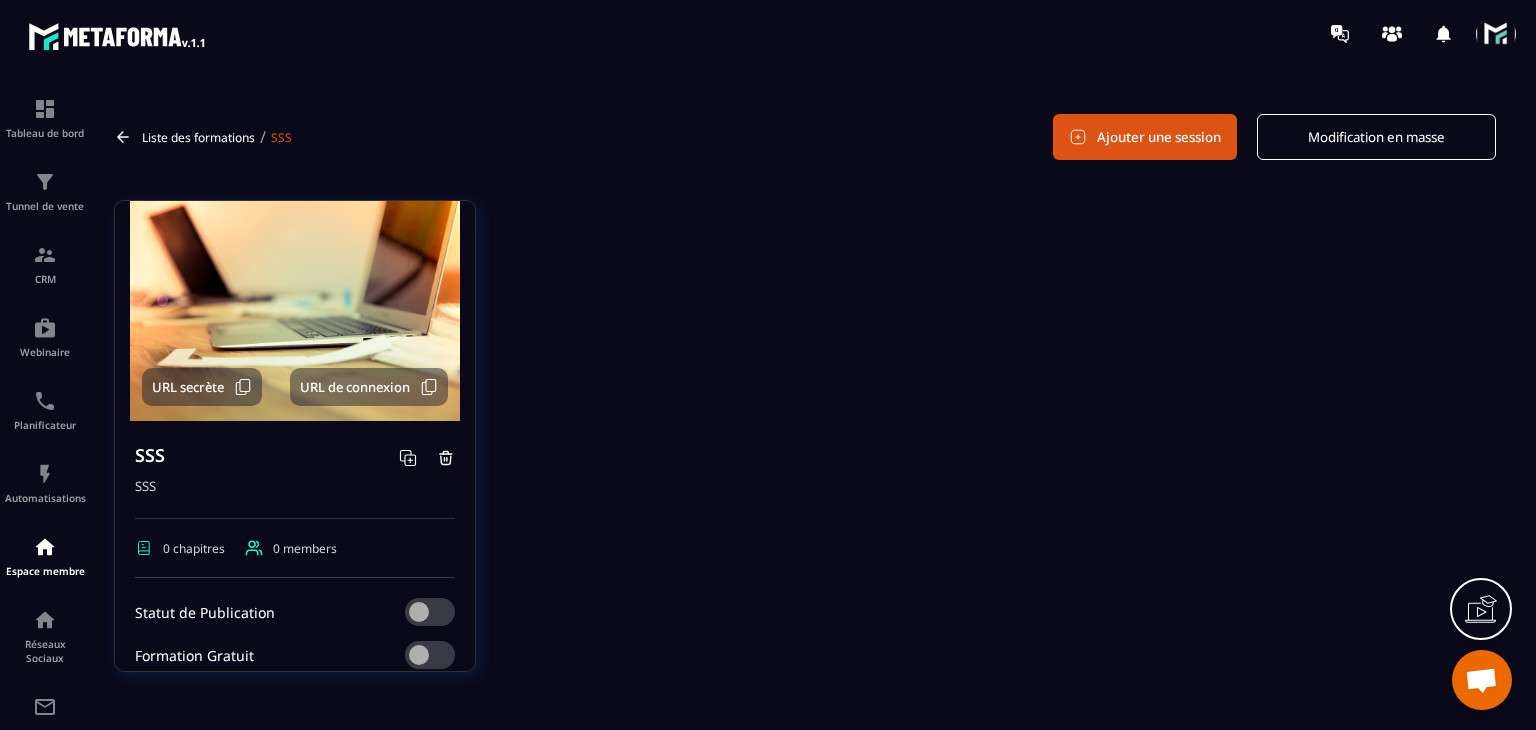 scroll, scrollTop: 0, scrollLeft: 0, axis: both 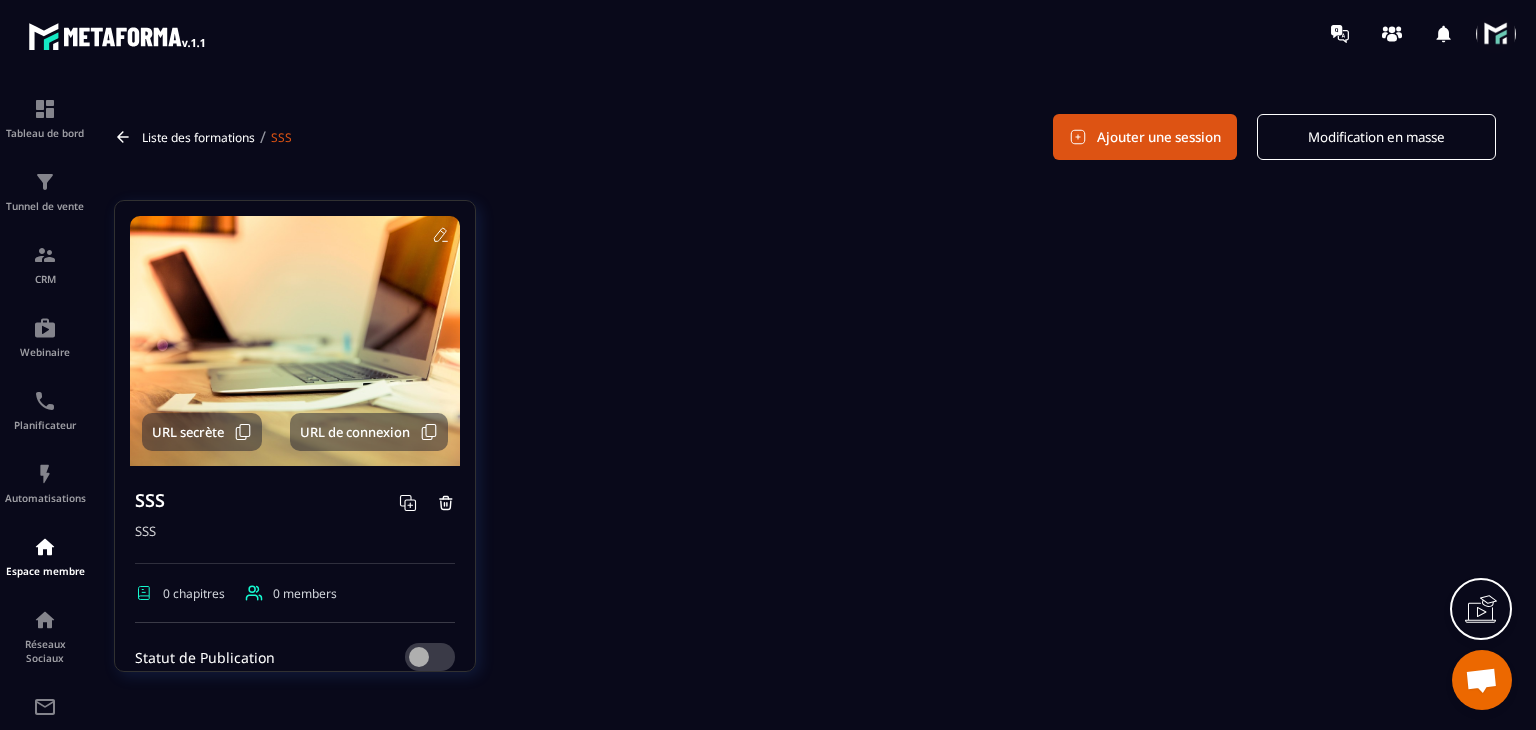click 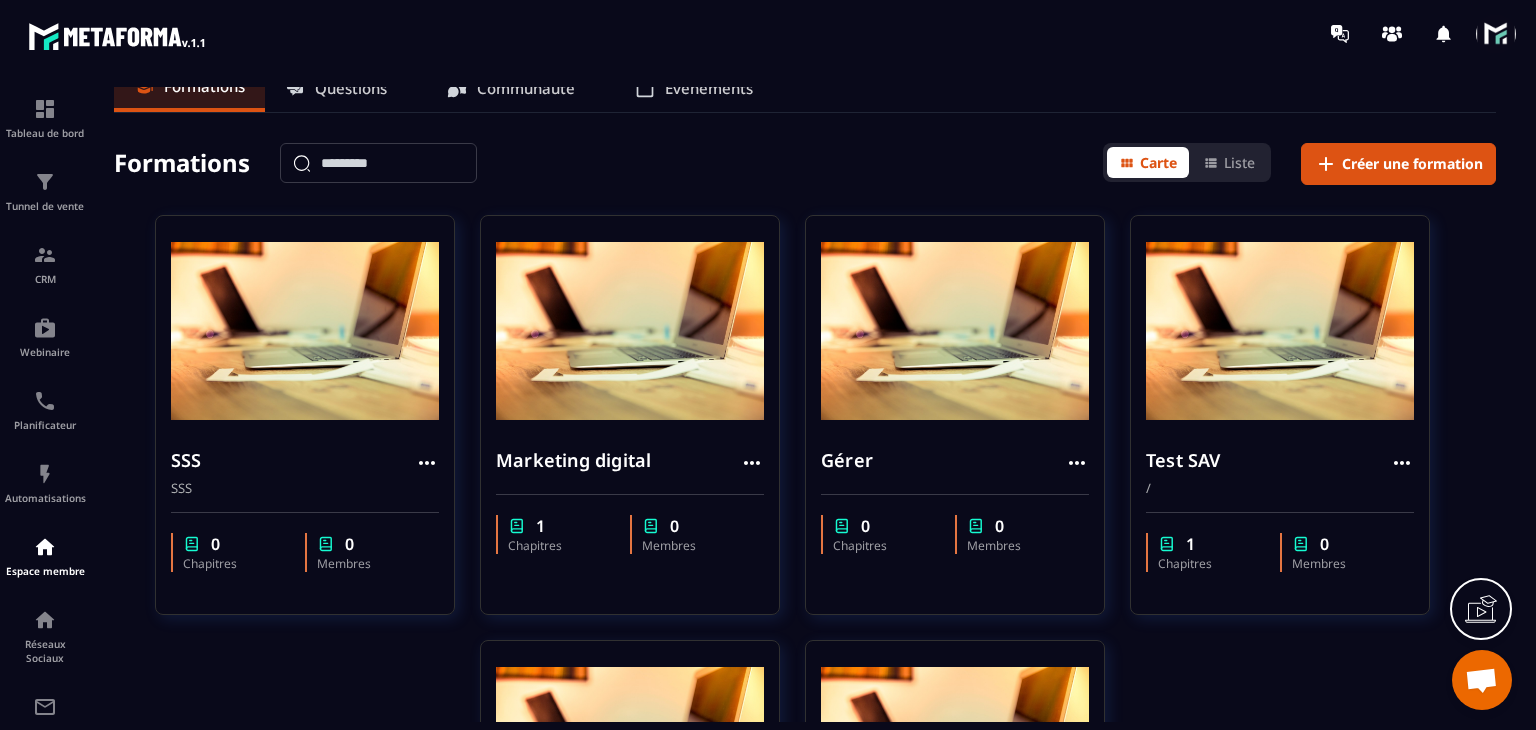 scroll, scrollTop: 0, scrollLeft: 0, axis: both 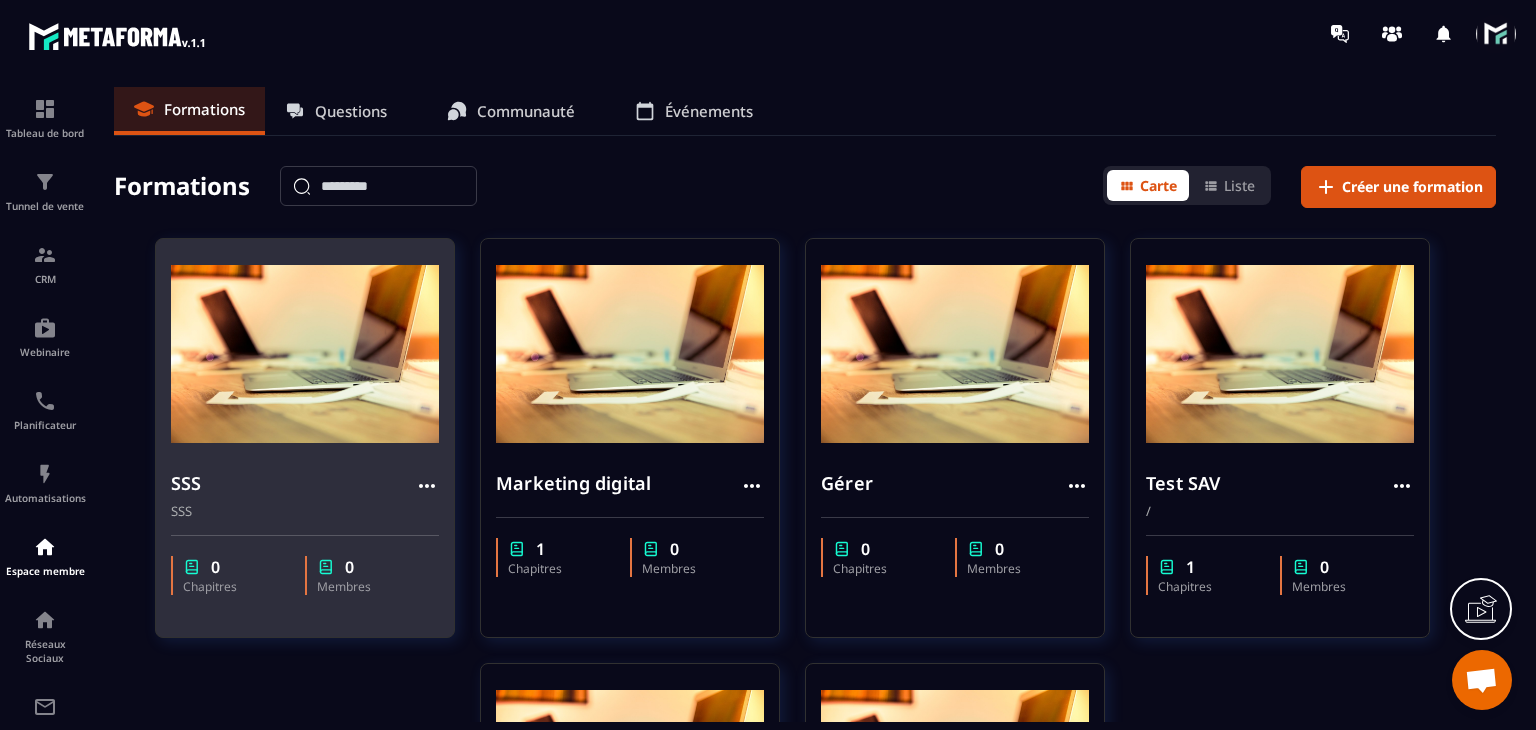 click on "SSS" at bounding box center [305, 485] 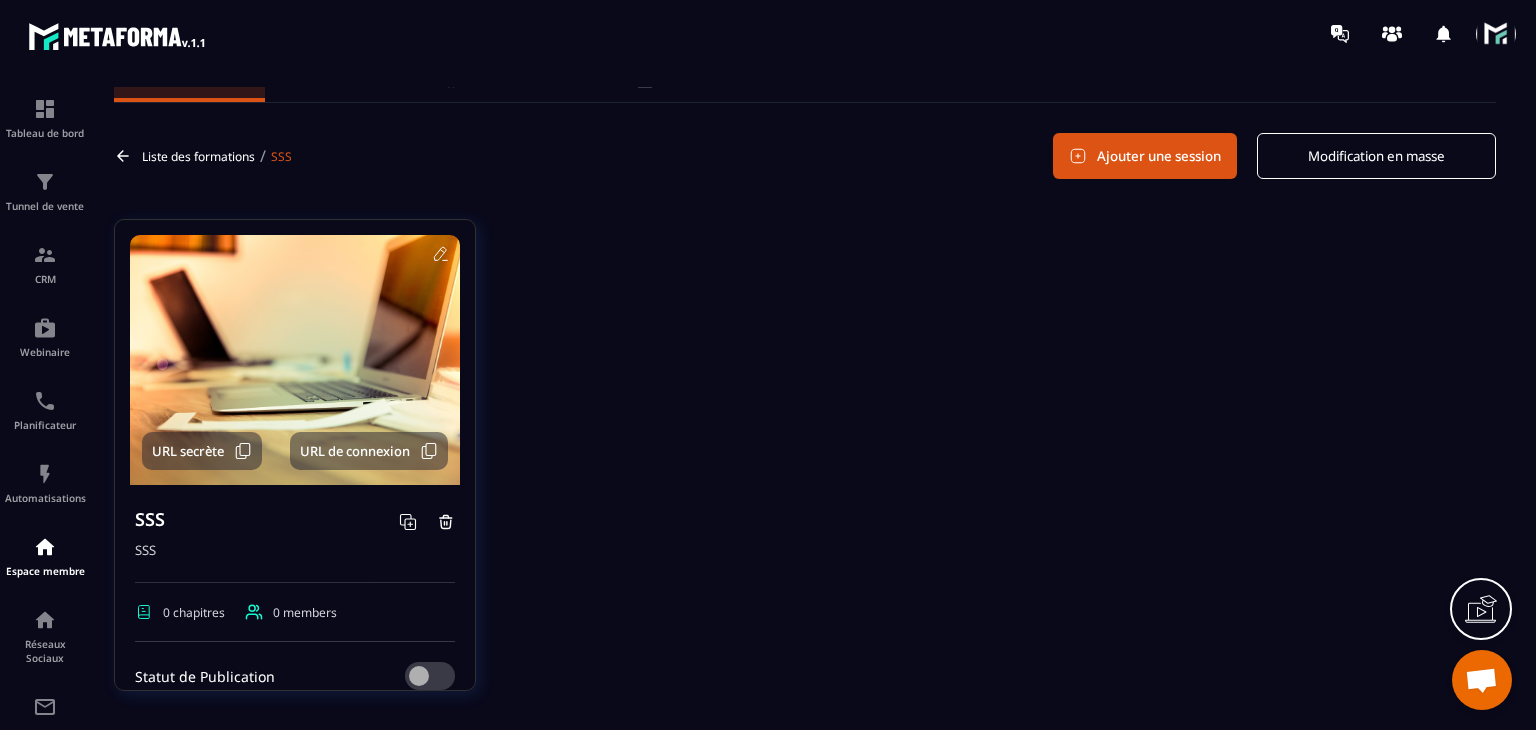 scroll, scrollTop: 52, scrollLeft: 0, axis: vertical 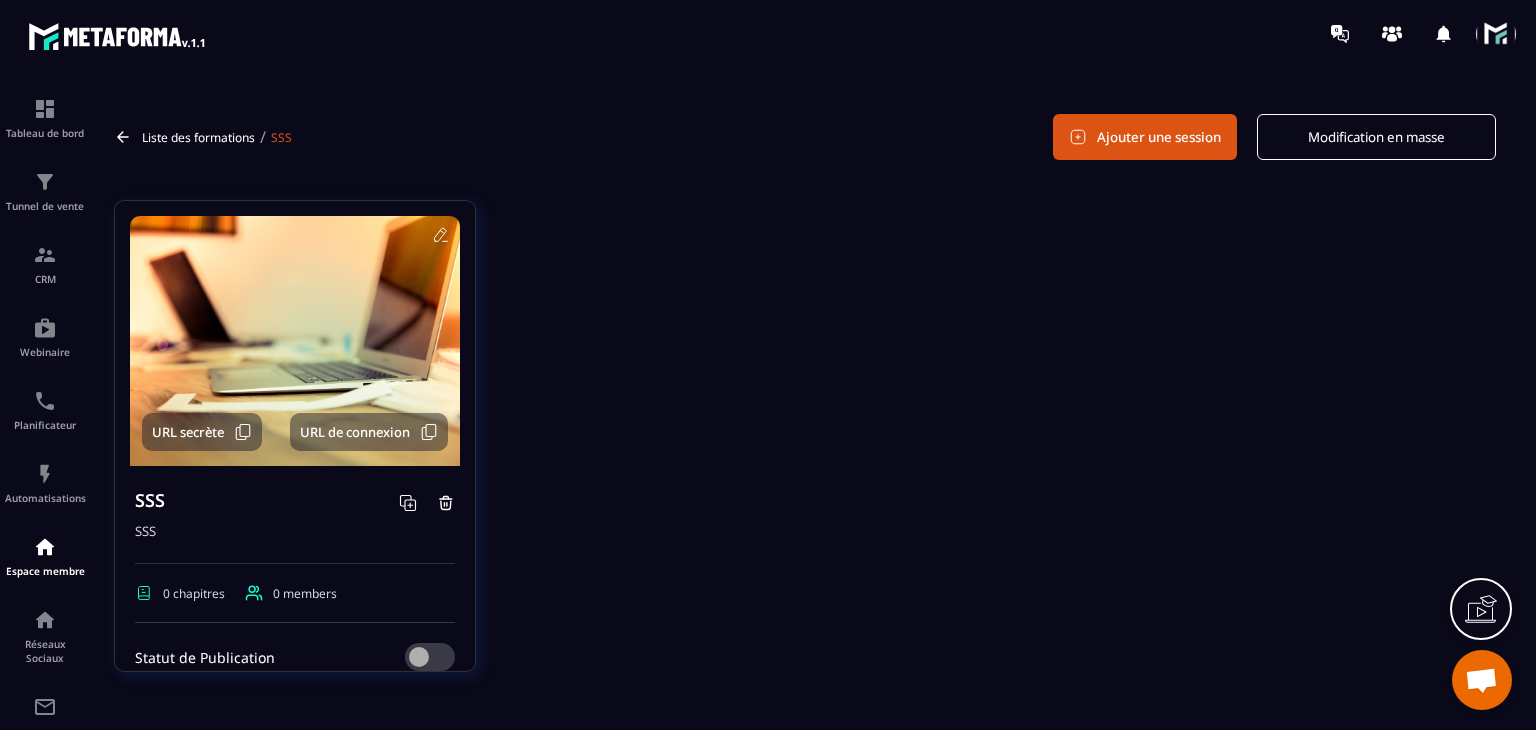 click 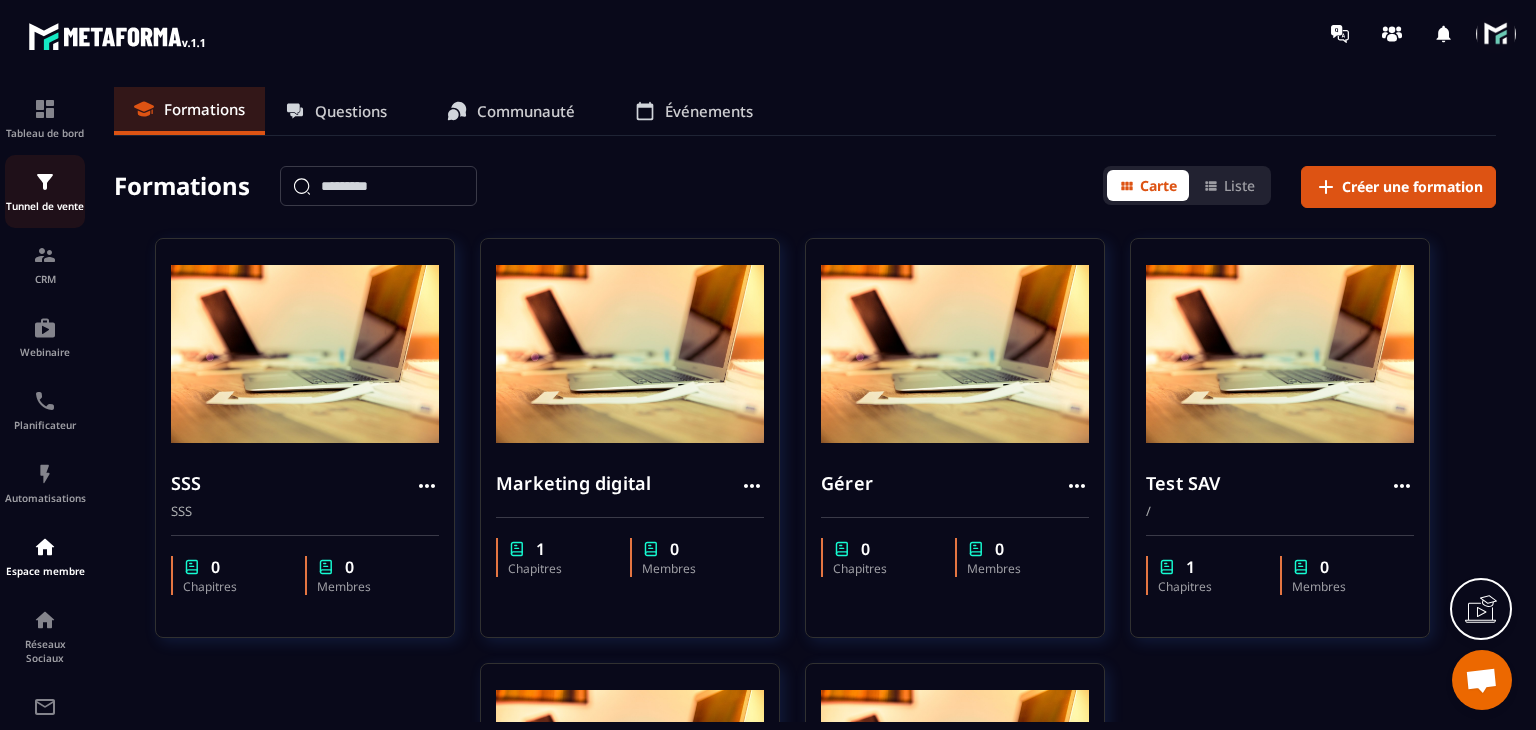 click on "Tunnel de vente" at bounding box center [45, 206] 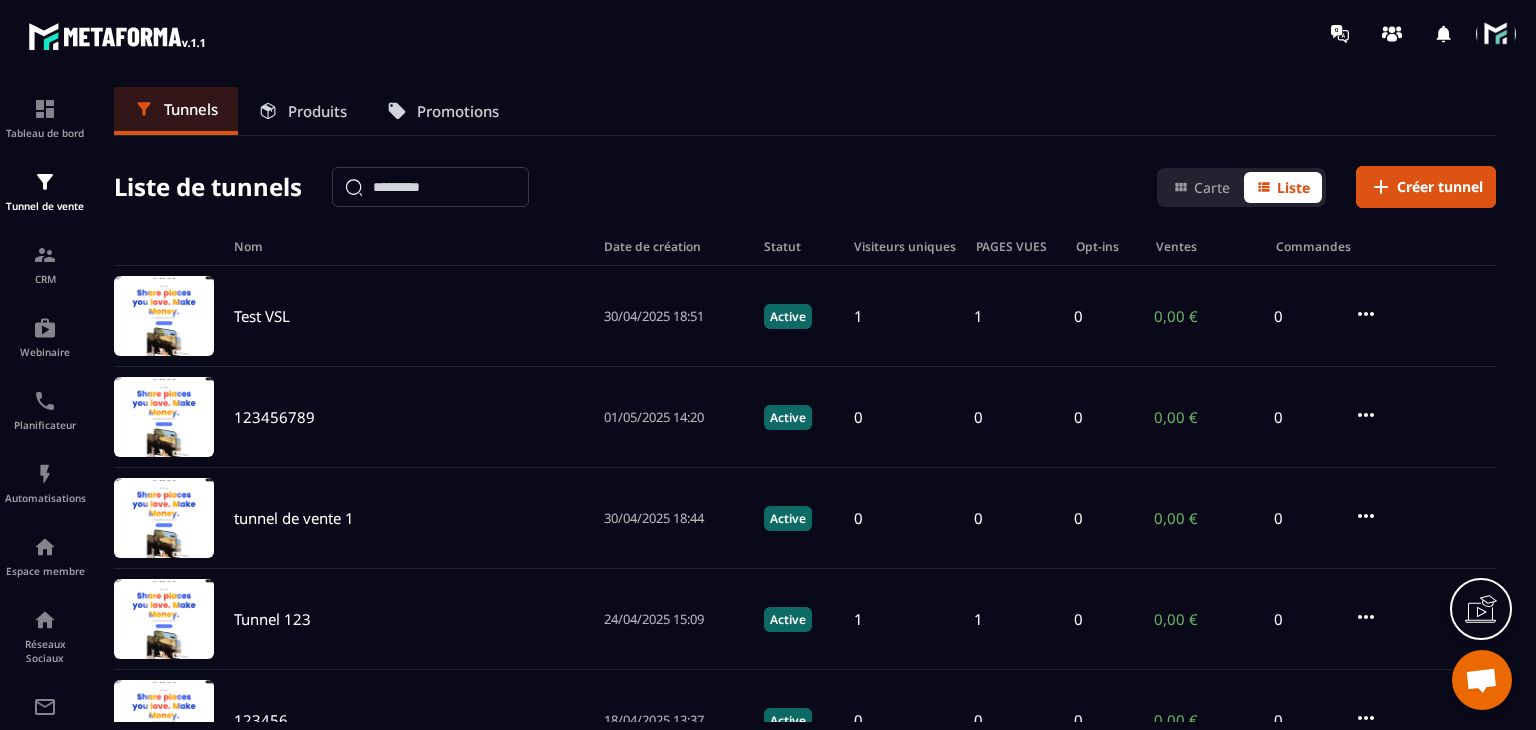 click at bounding box center [1496, 34] 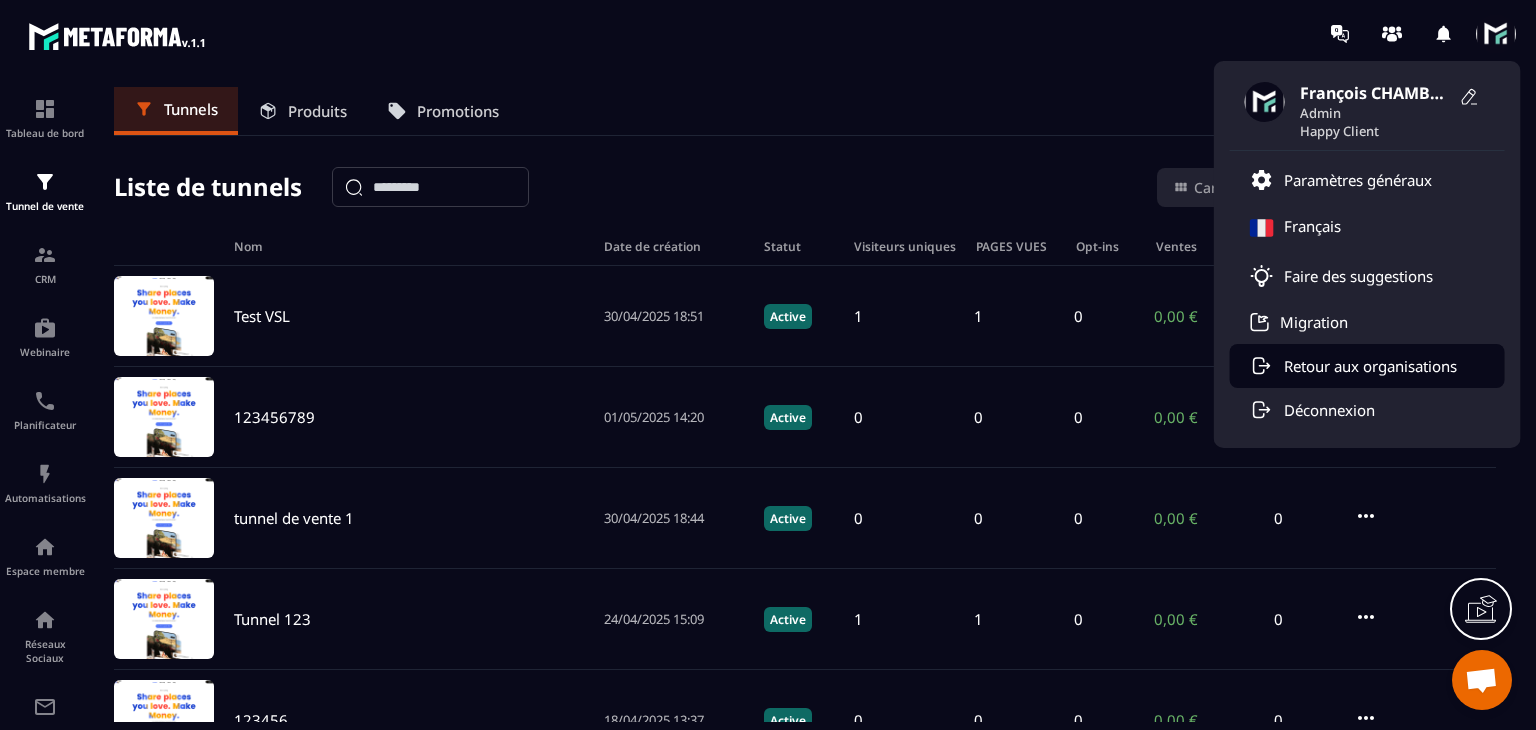 click on "Retour aux organisations" at bounding box center [1367, 366] 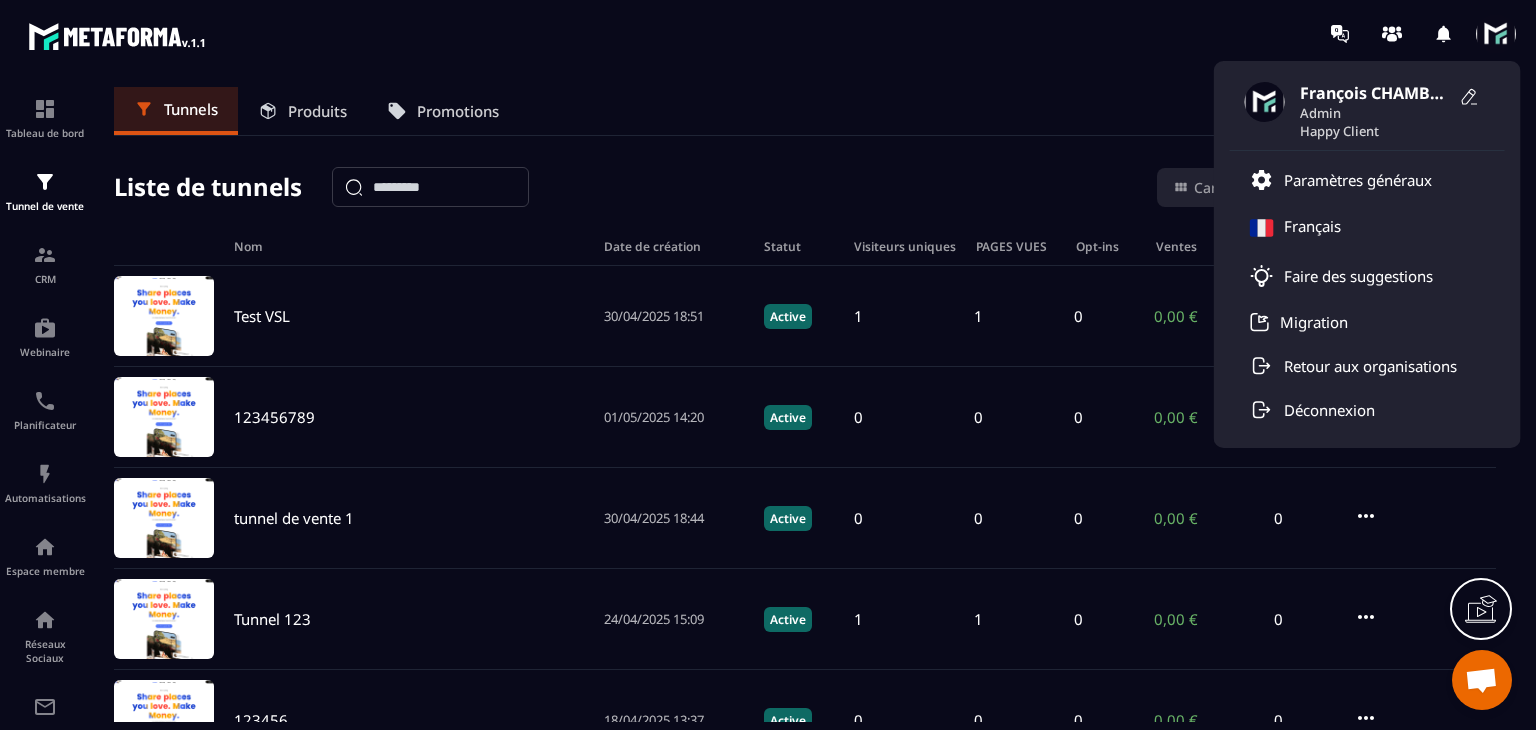click on "Tunnels Produits Promotions" at bounding box center (805, 111) 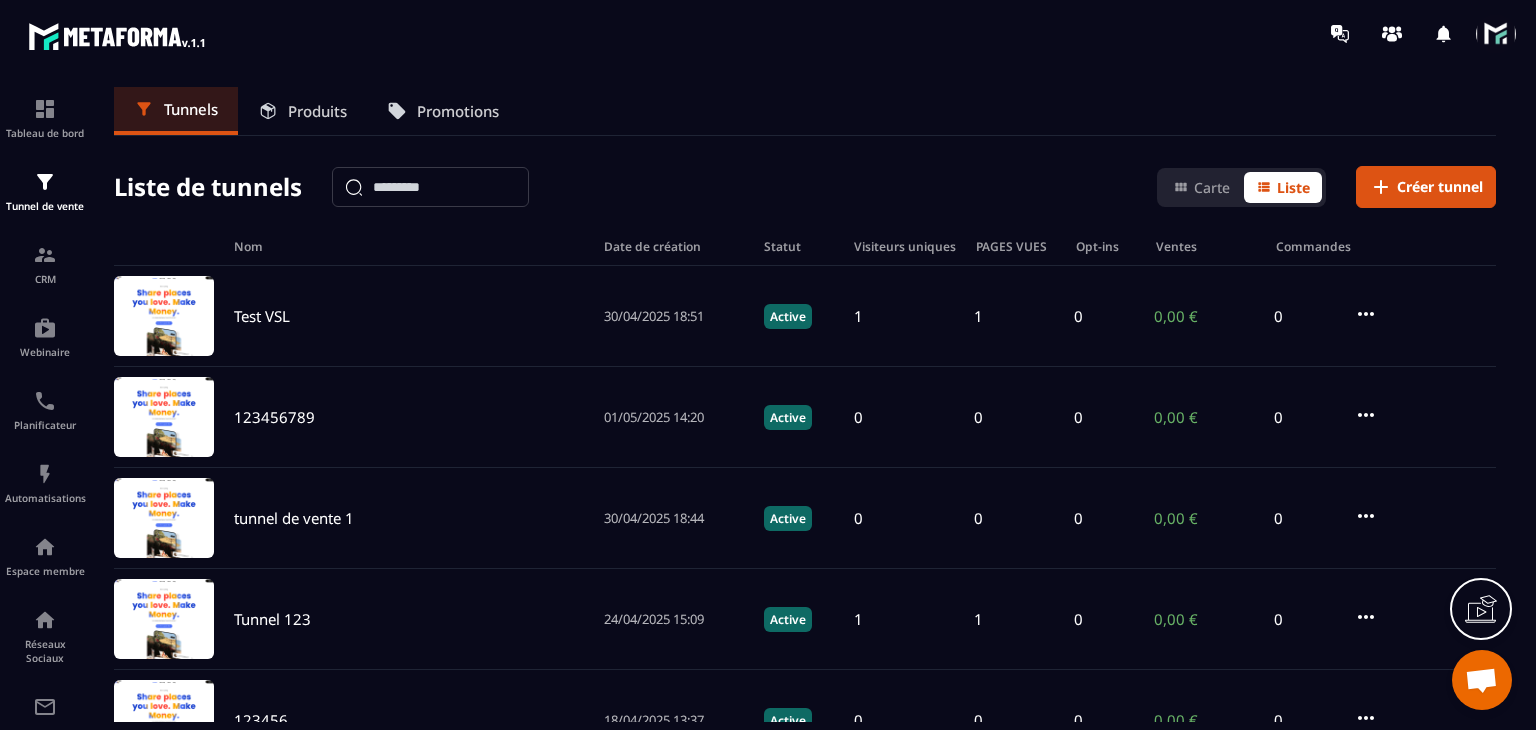 click at bounding box center [1496, 34] 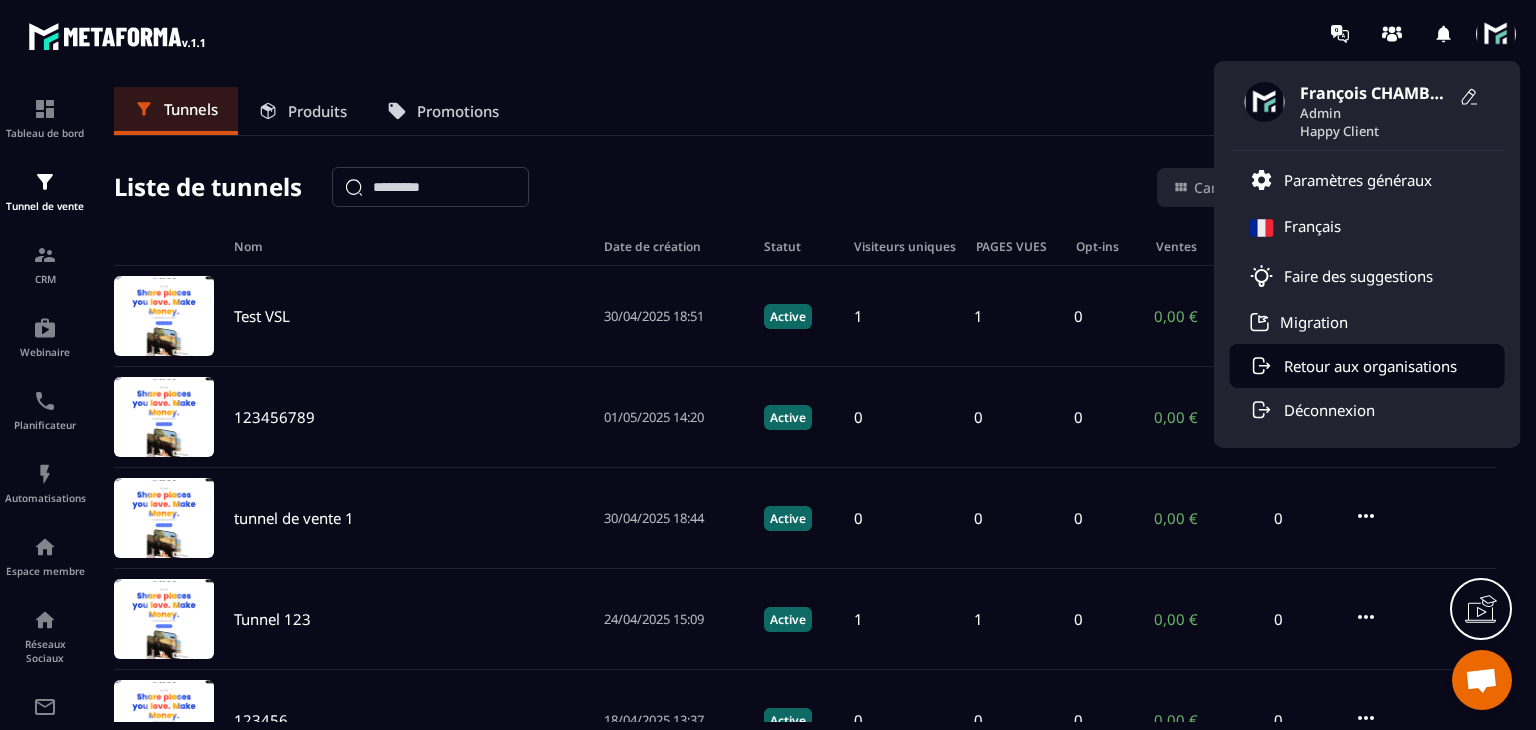 click on "Retour aux organisations" at bounding box center [1370, 366] 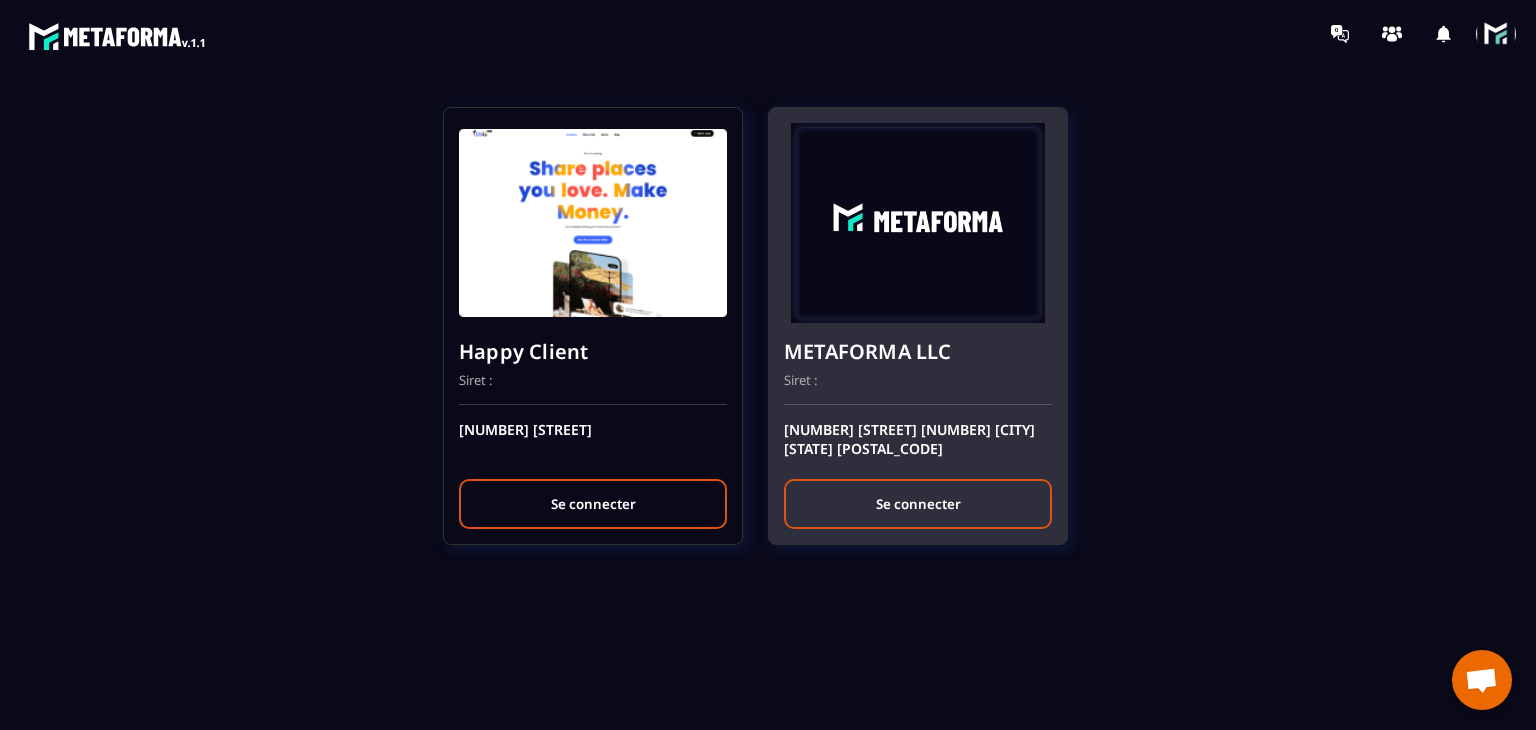 click on "Se connecter" at bounding box center [918, 504] 